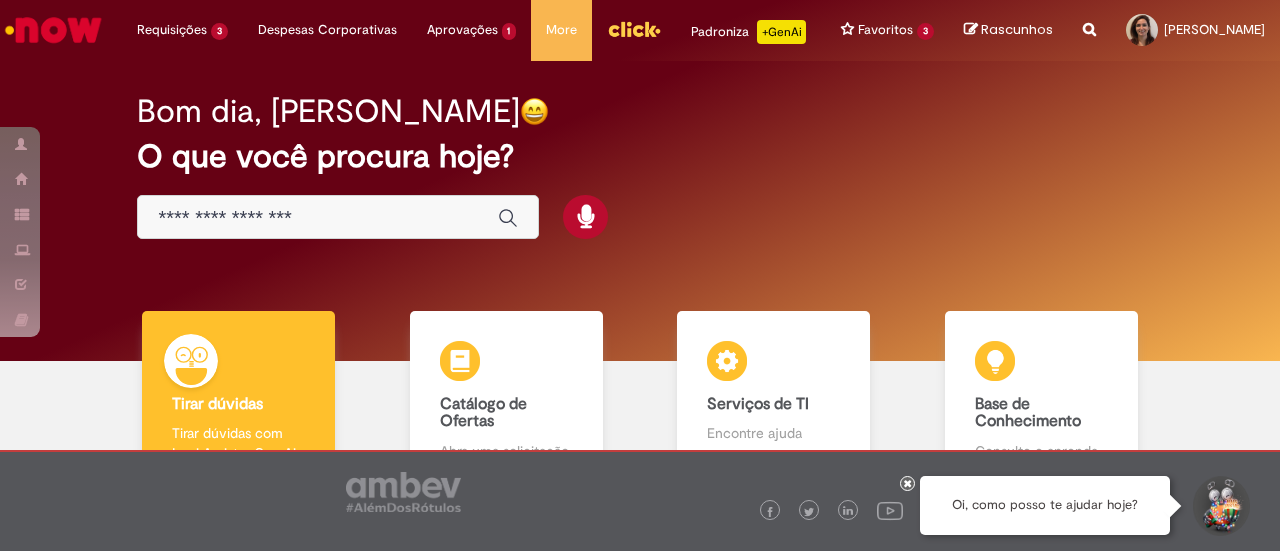 scroll, scrollTop: 0, scrollLeft: 0, axis: both 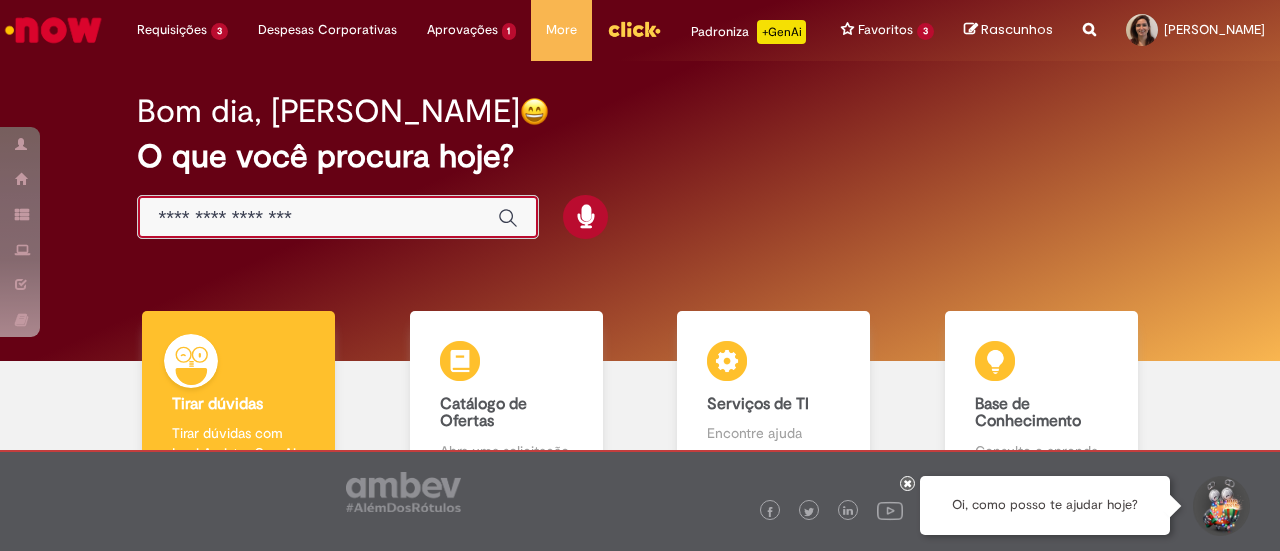 click at bounding box center (318, 218) 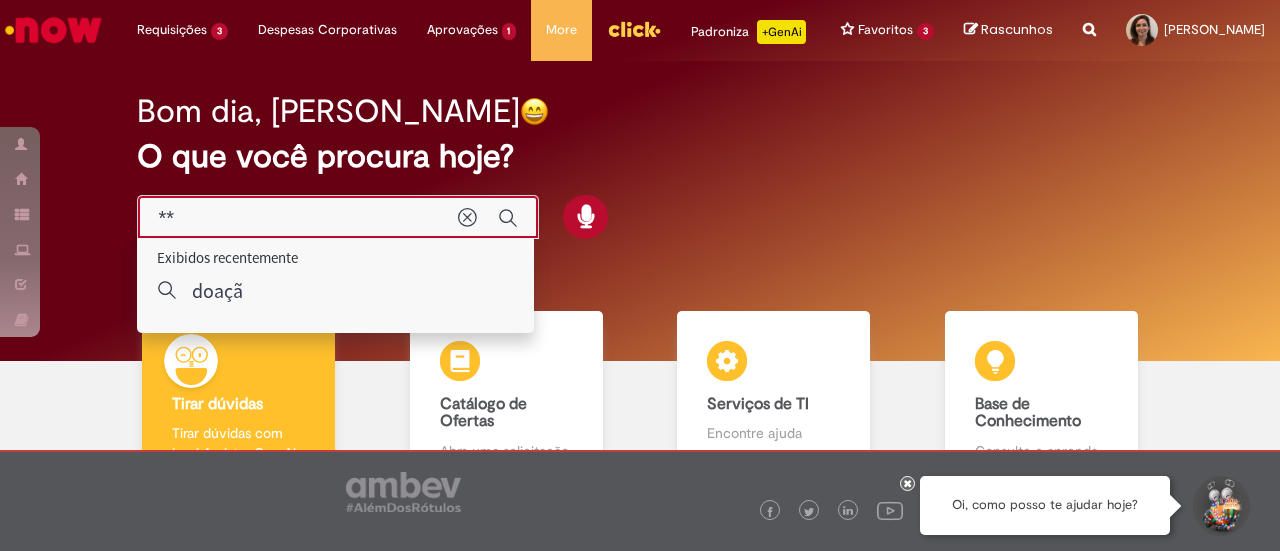 type on "*" 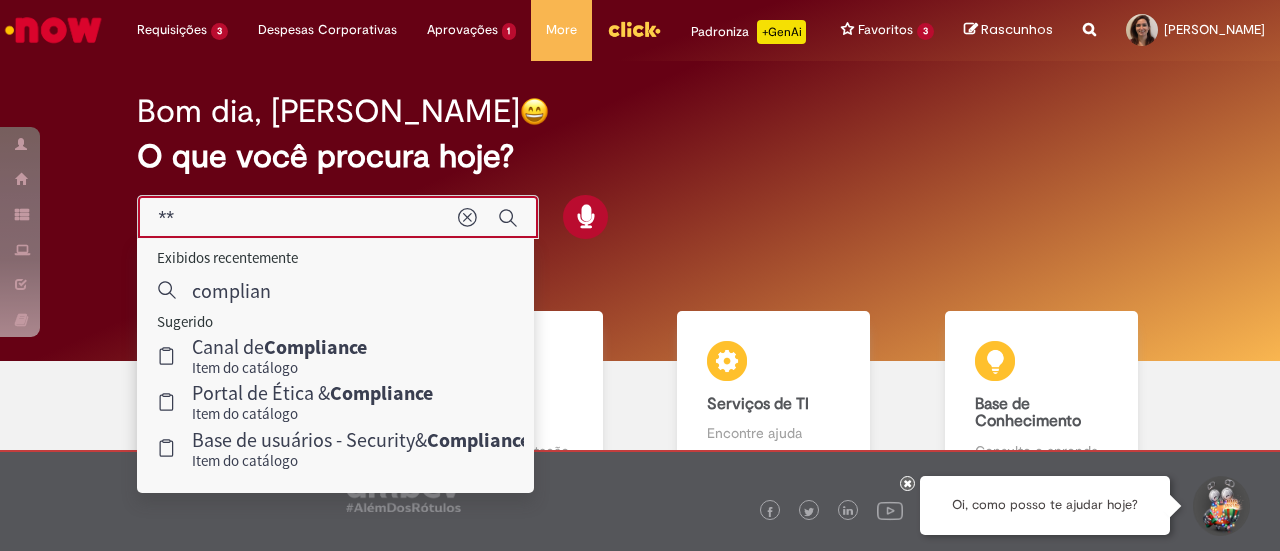 type on "*" 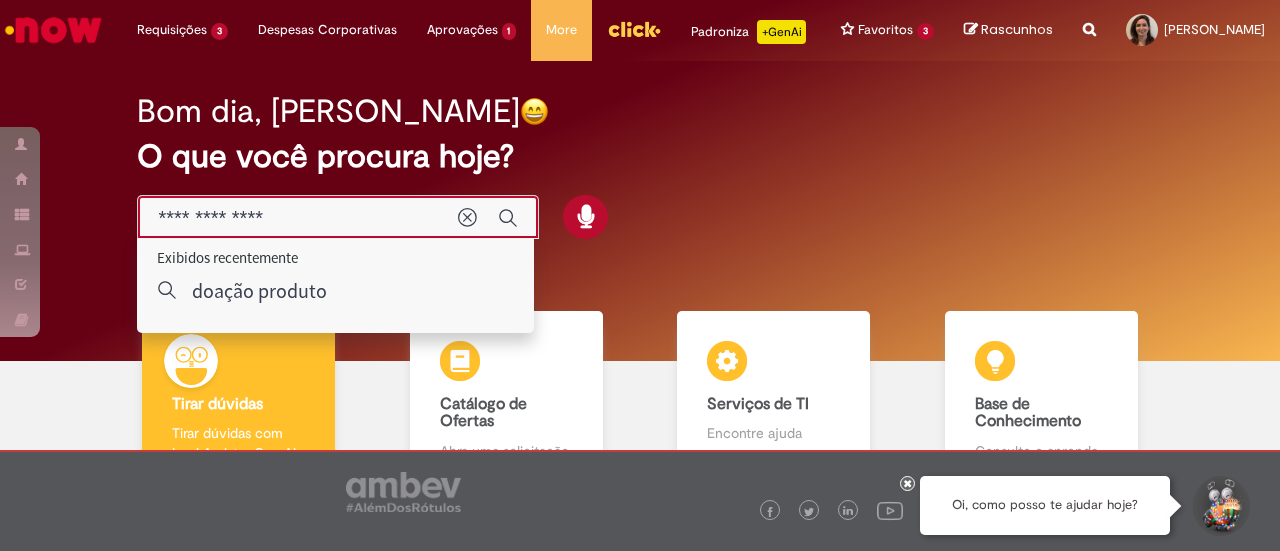 type on "**********" 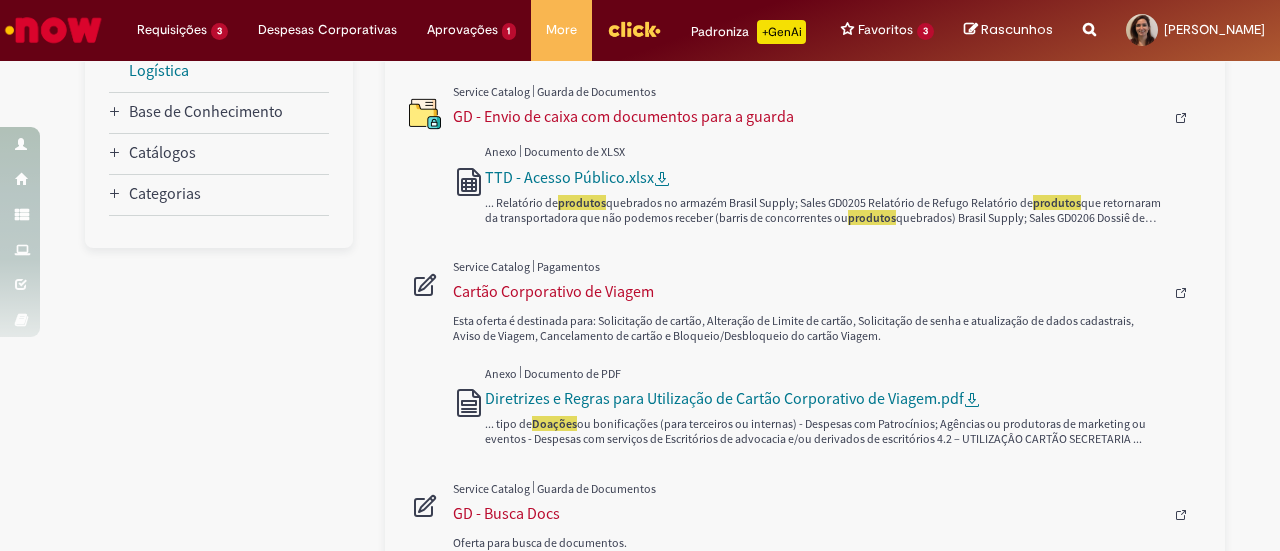 scroll, scrollTop: 0, scrollLeft: 0, axis: both 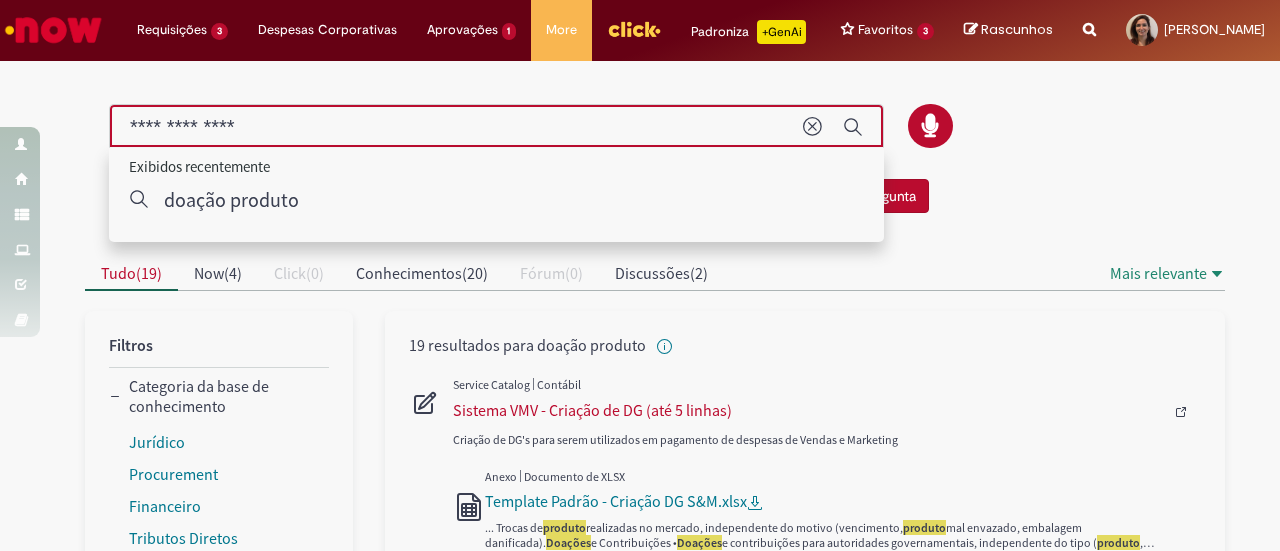 drag, startPoint x: 287, startPoint y: 131, endPoint x: 90, endPoint y: 118, distance: 197.42847 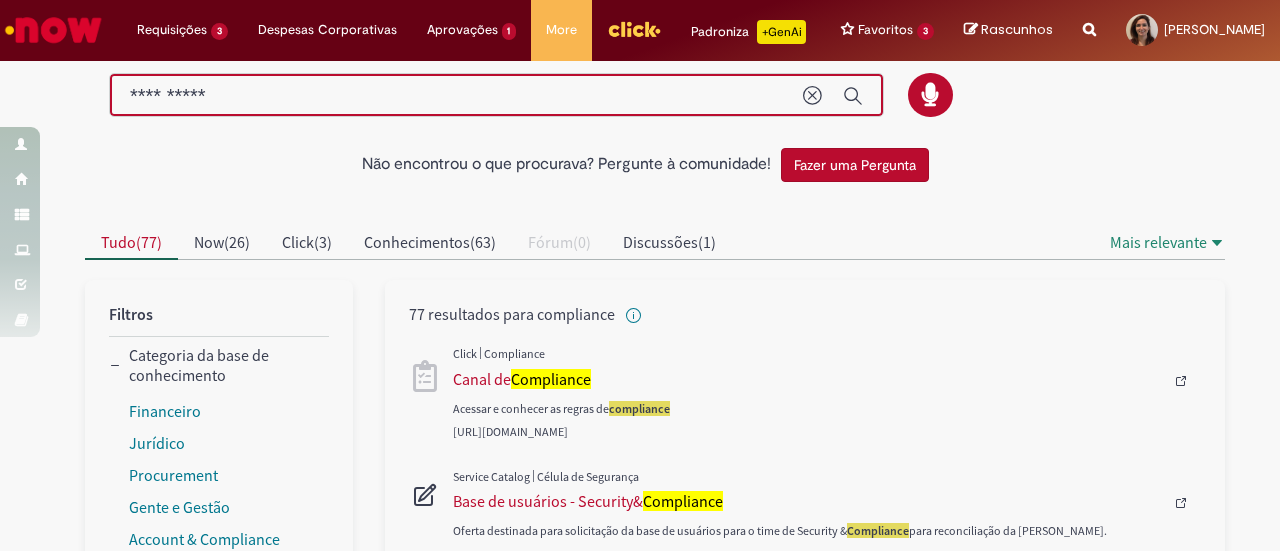scroll, scrollTop: 0, scrollLeft: 0, axis: both 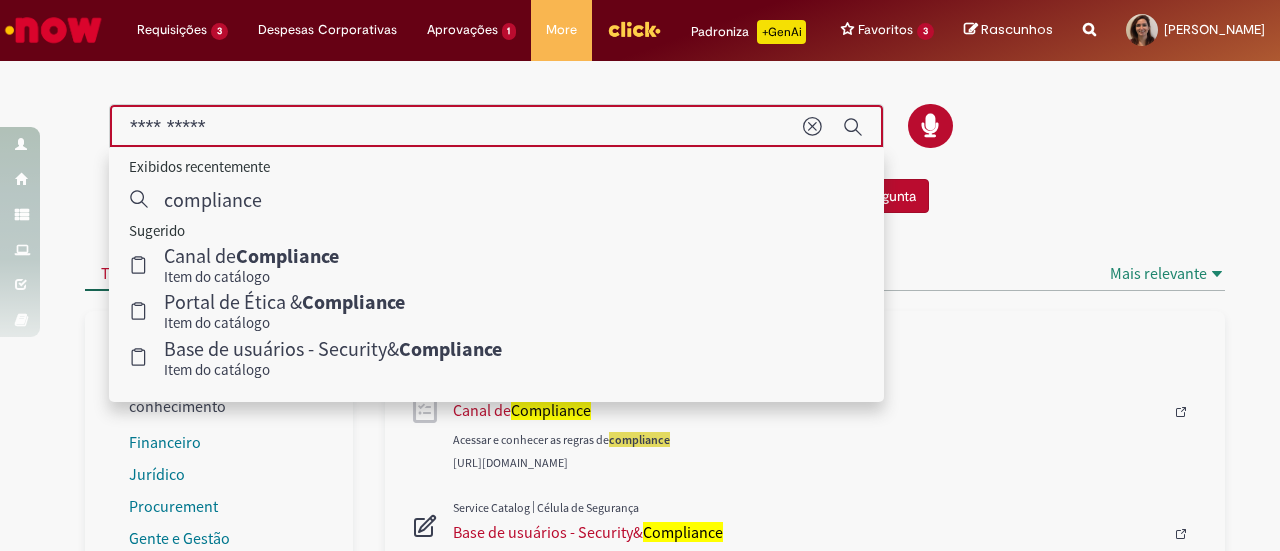 drag, startPoint x: 86, startPoint y: 108, endPoint x: 47, endPoint y: 91, distance: 42.544094 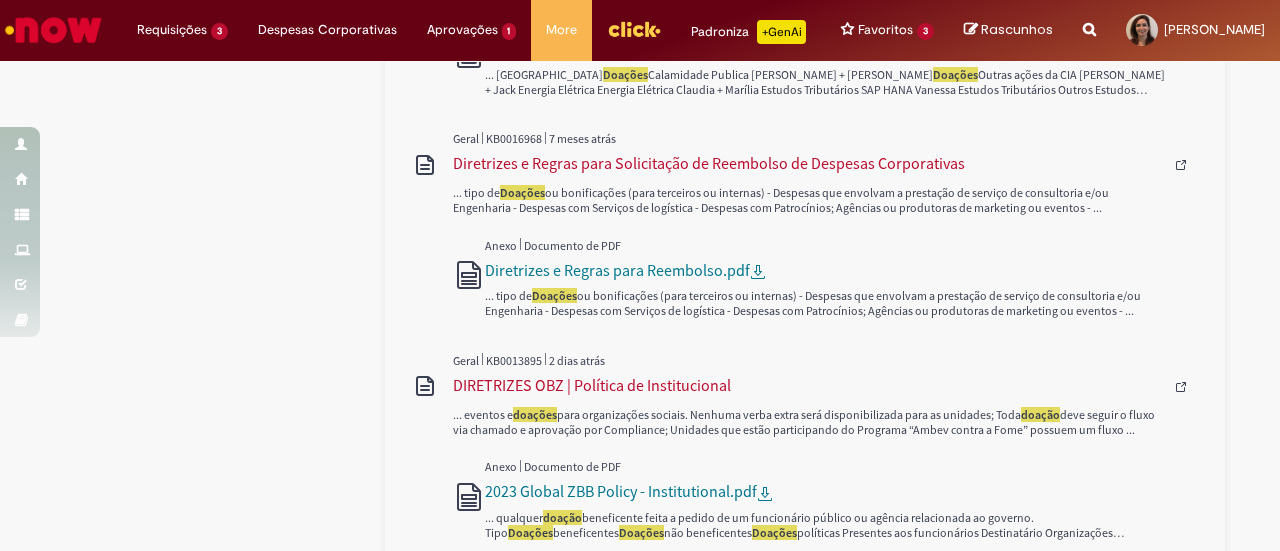scroll, scrollTop: 1500, scrollLeft: 0, axis: vertical 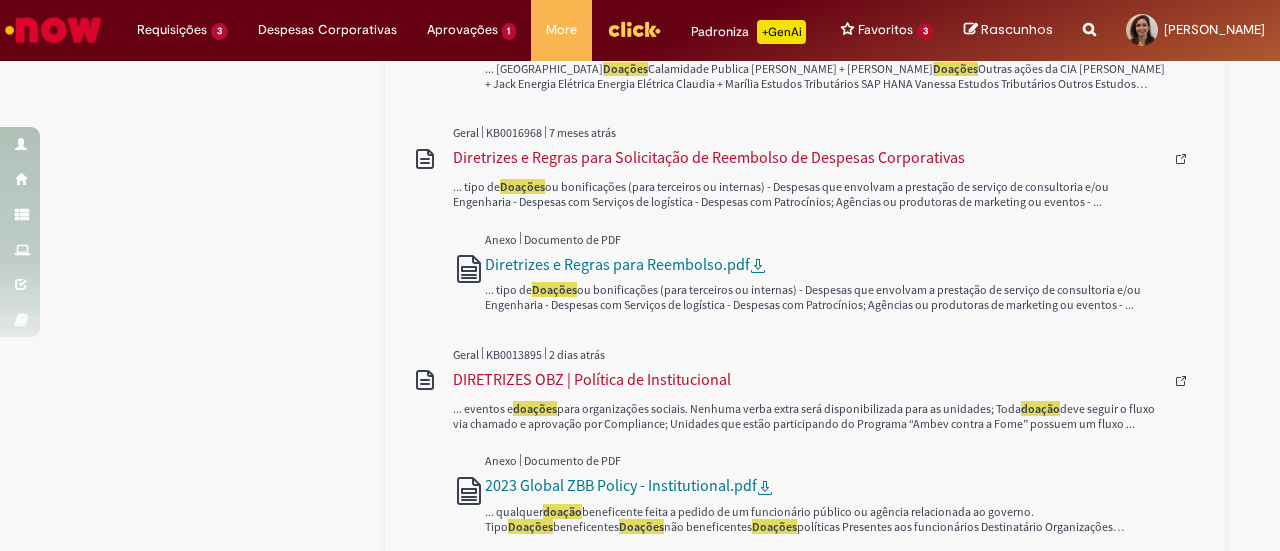 type on "**********" 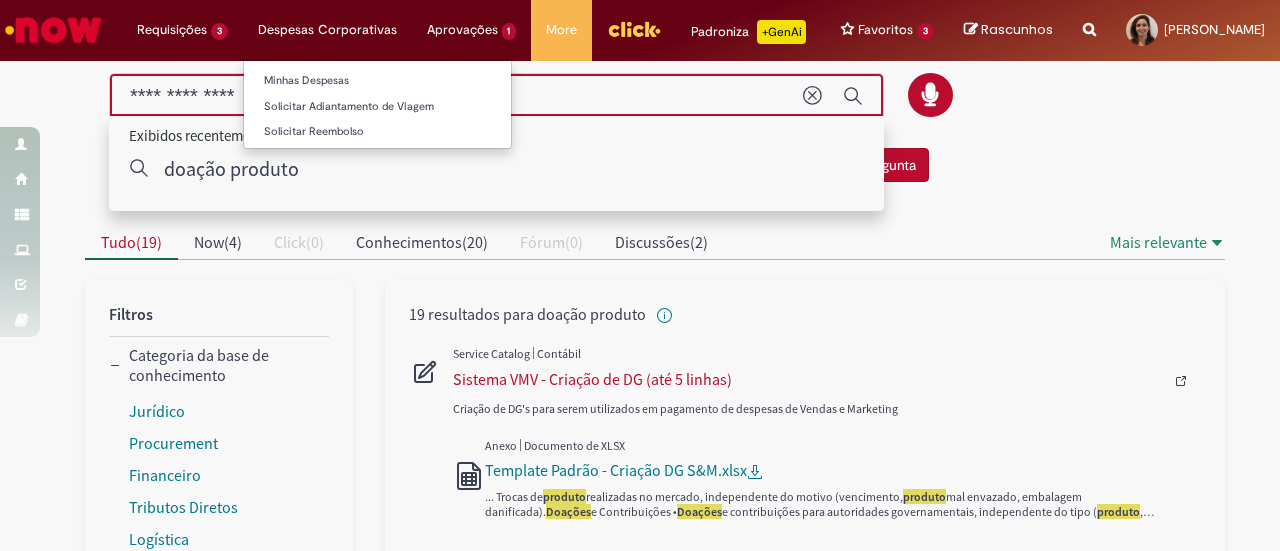 scroll, scrollTop: 0, scrollLeft: 0, axis: both 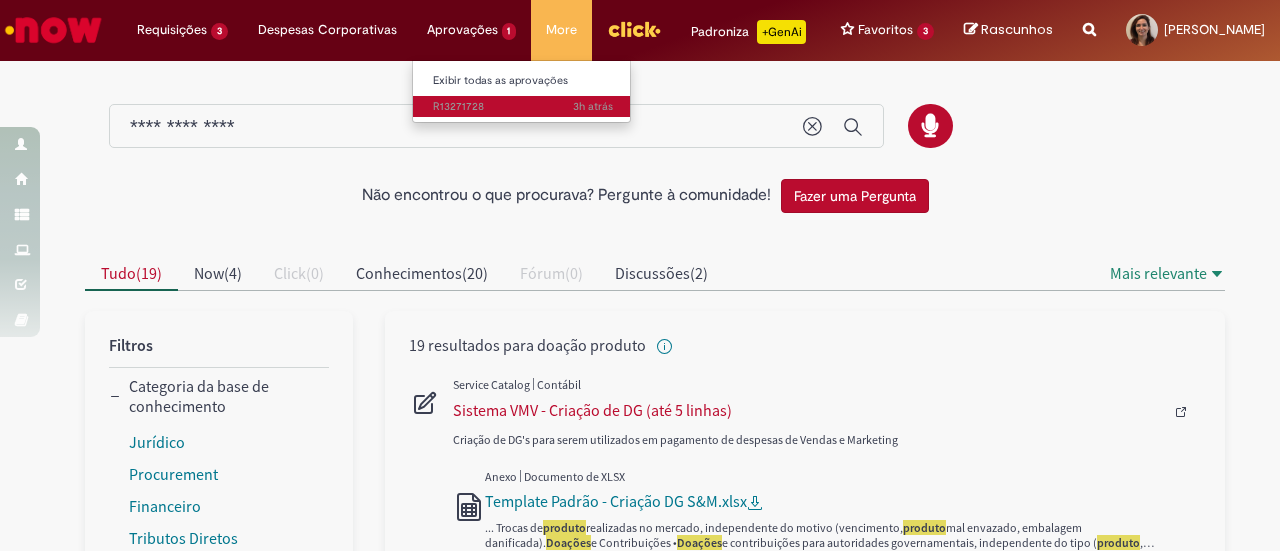 click on "3h atrás 3 horas atrás  R13271728" at bounding box center (523, 107) 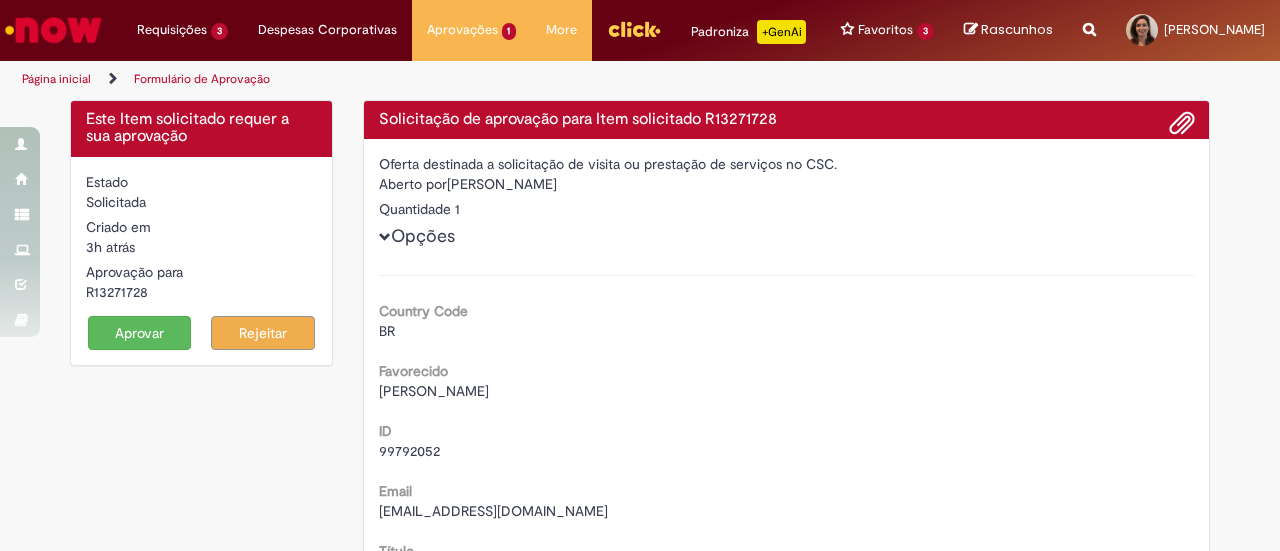 click on "Aprovar" at bounding box center [140, 333] 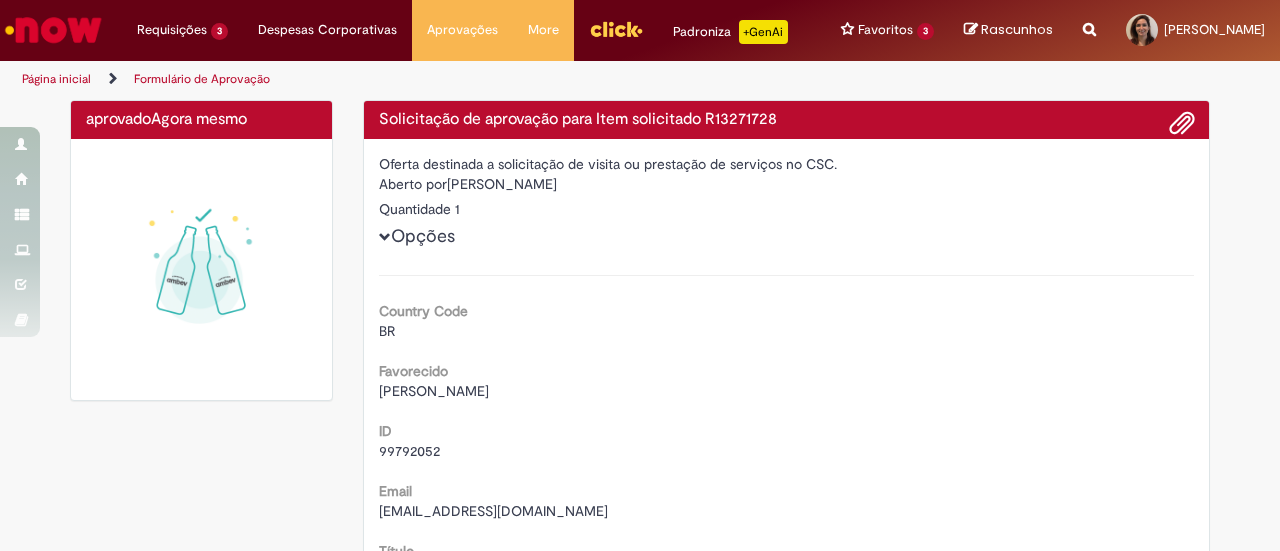 click on "Reportar problema
Artigos
Não encontrou base de conhecimento
Catálogo
Não foram encontradas ofertas
Comunidade
Nenhum resultado encontrado na comunidade" at bounding box center (1089, 30) 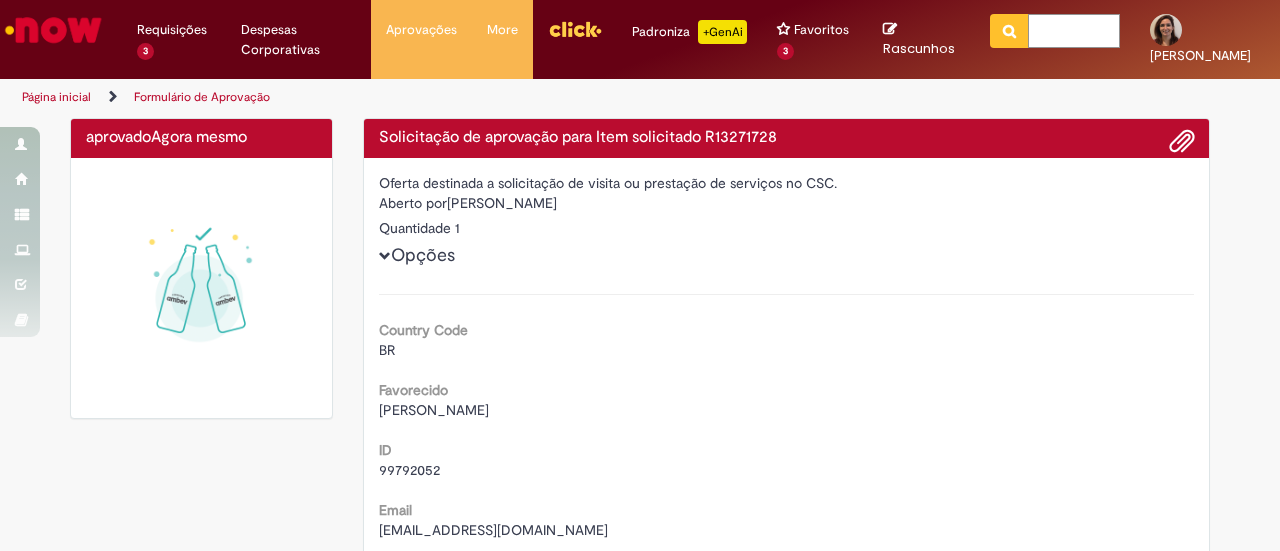 click at bounding box center (1074, 31) 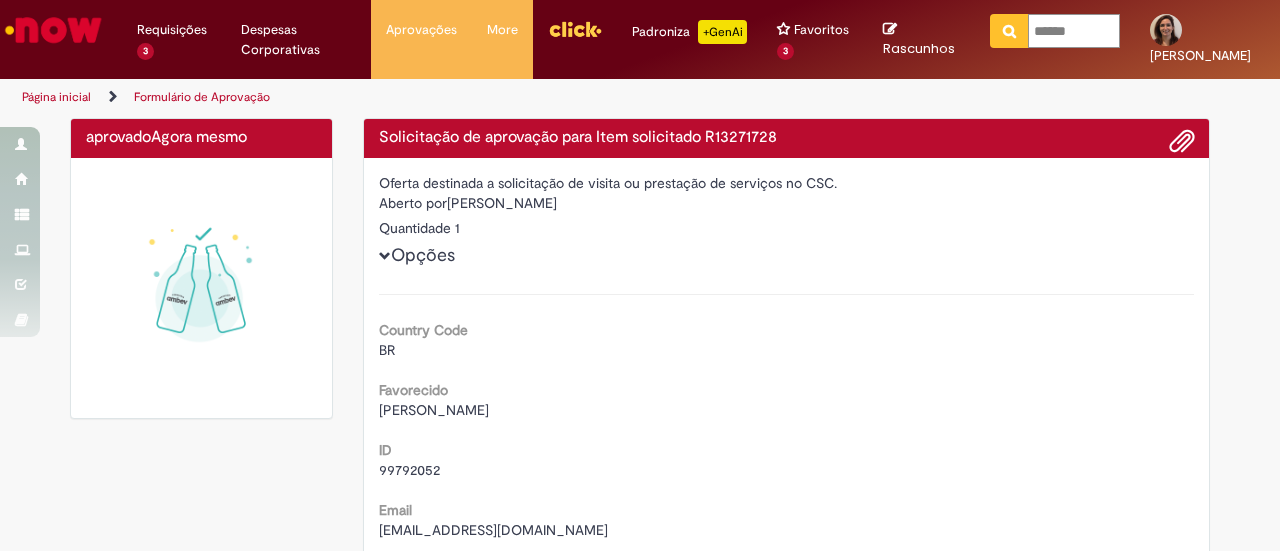 type on "******" 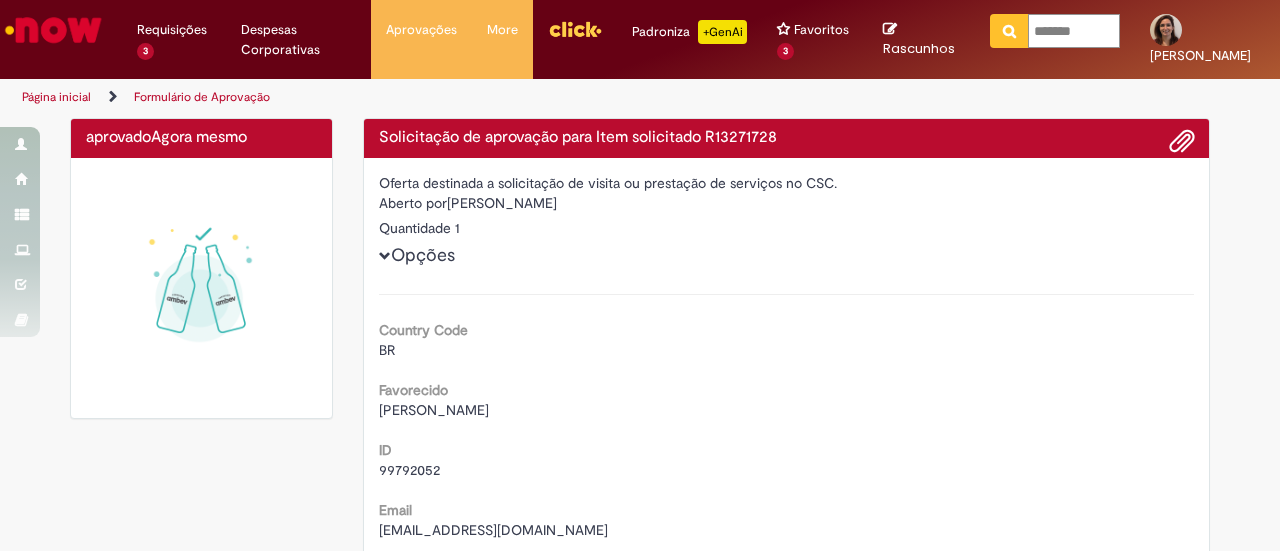 click at bounding box center [1009, 31] 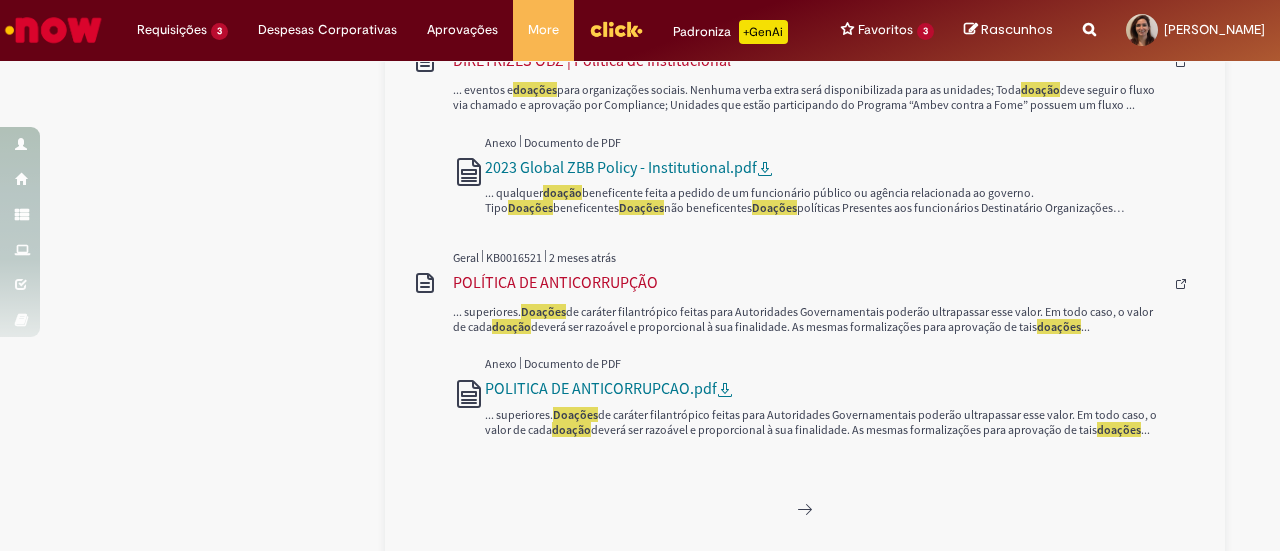 scroll, scrollTop: 1934, scrollLeft: 0, axis: vertical 